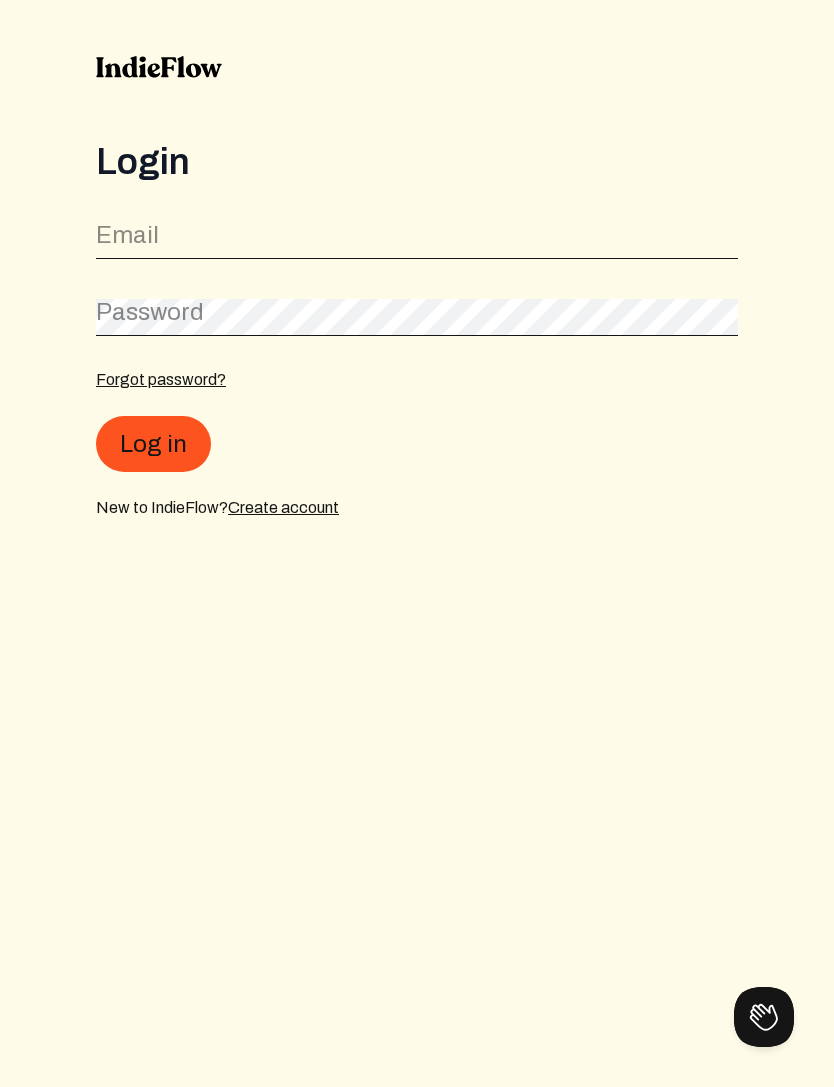 scroll, scrollTop: 0, scrollLeft: 0, axis: both 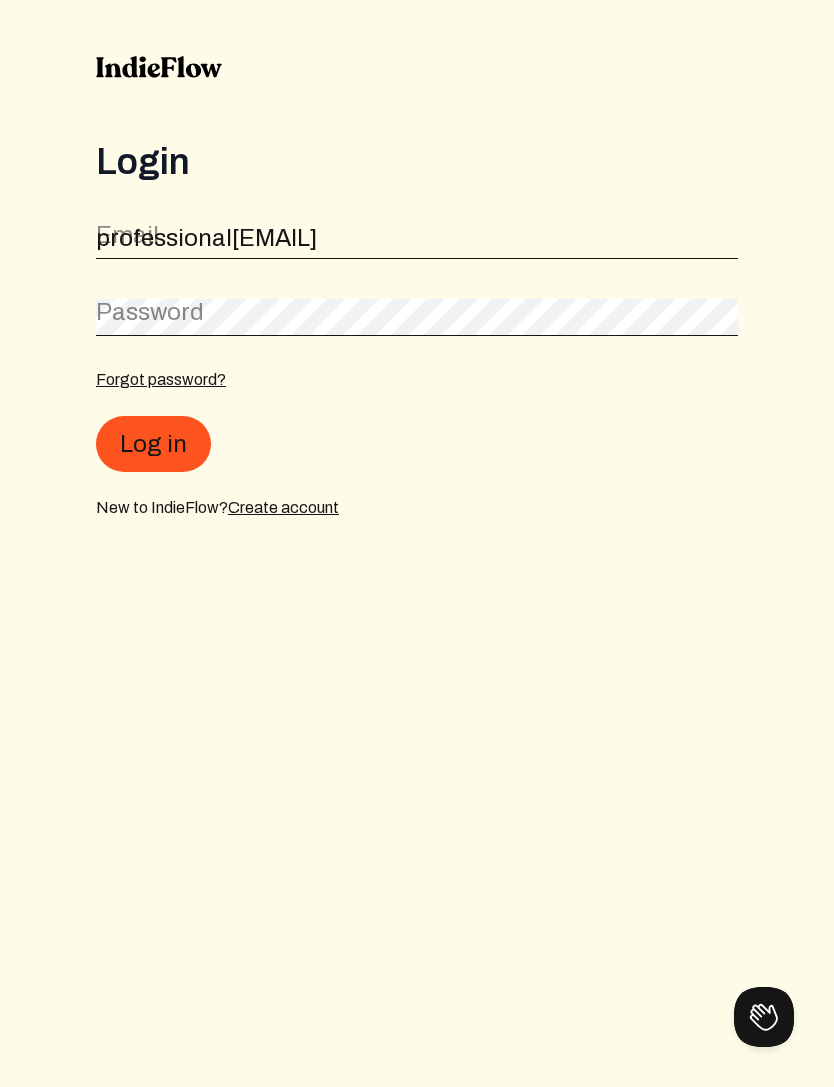 click on "Log in" at bounding box center [153, 444] 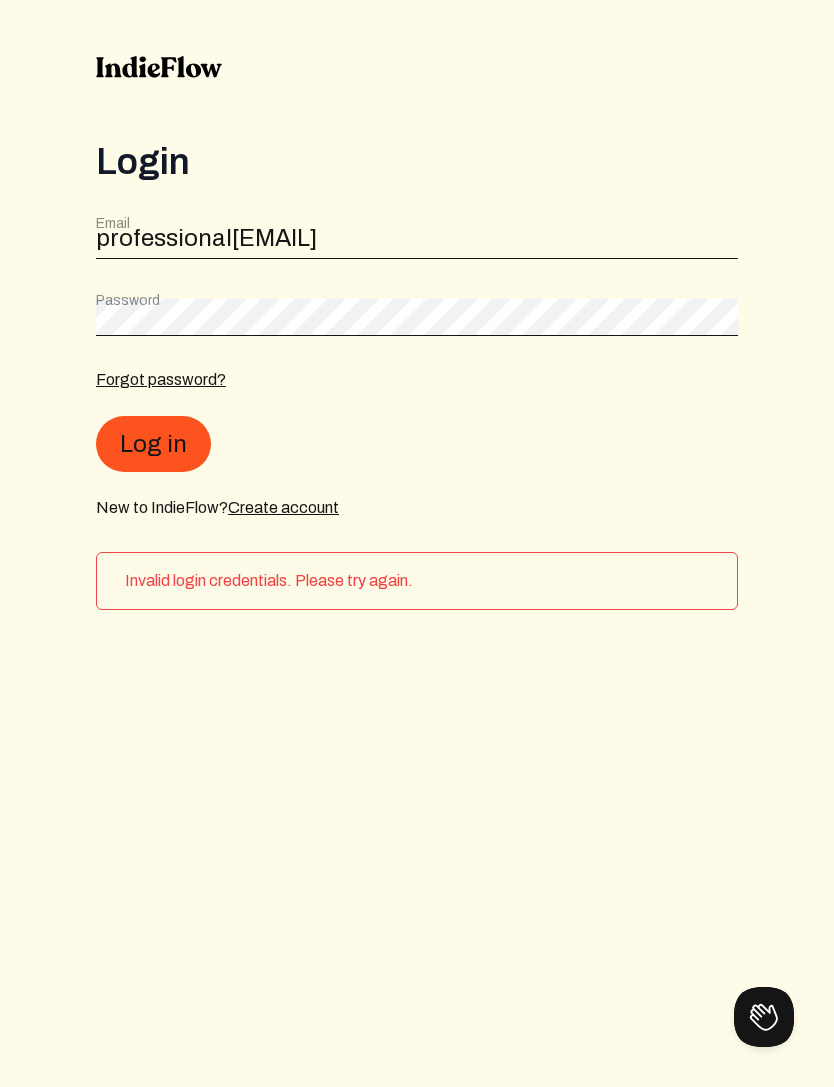 click on "Log in" at bounding box center [153, 444] 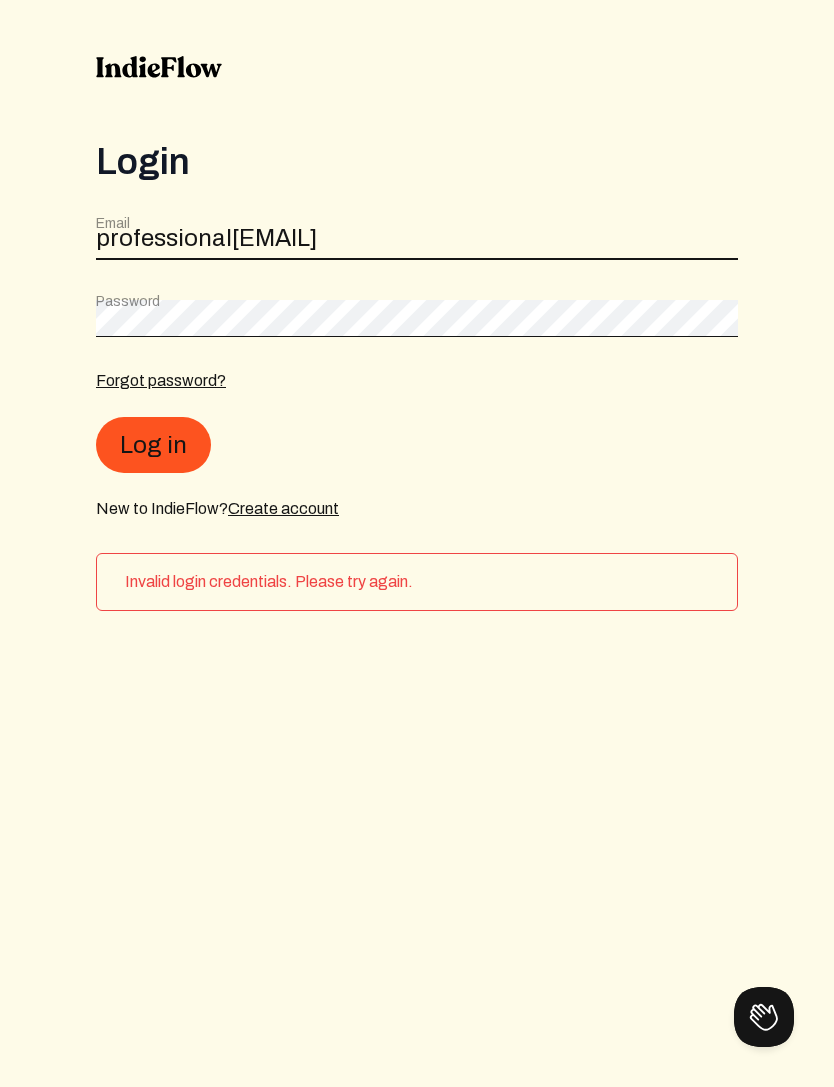 click on "professional[EMAIL]" 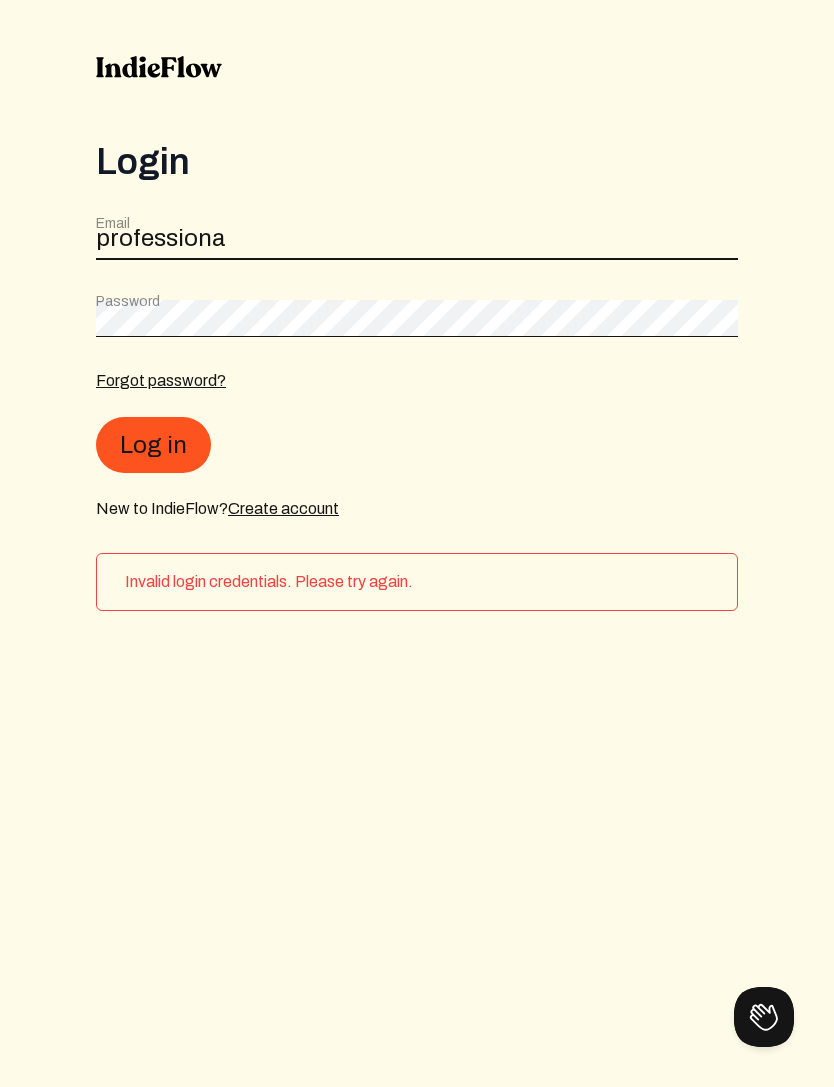 type on "profession" 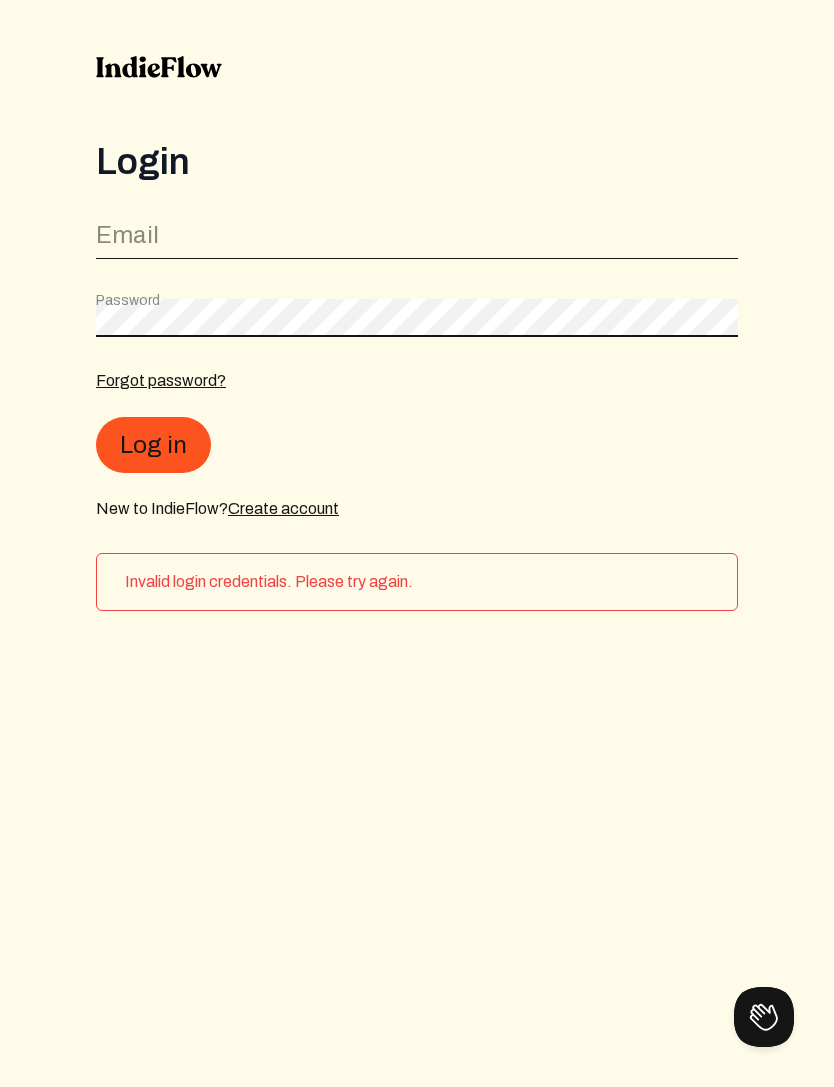 click on "Log in" at bounding box center [153, 445] 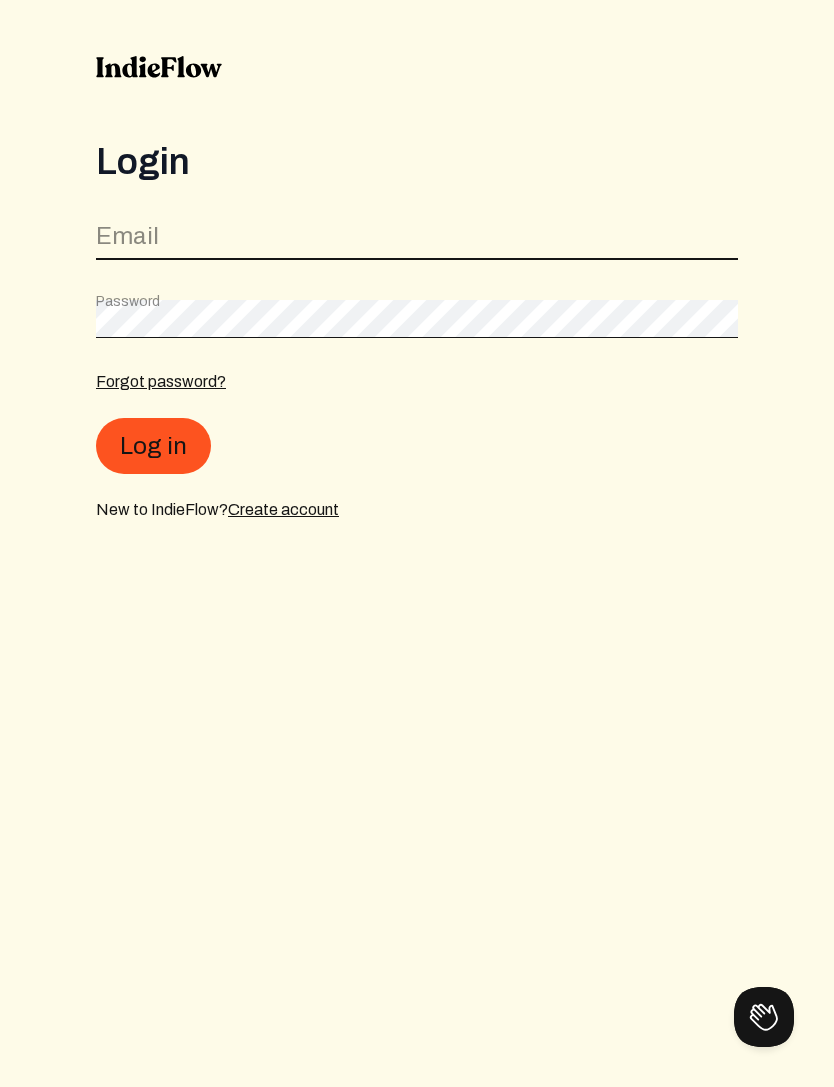 type on "professional[EMAIL]" 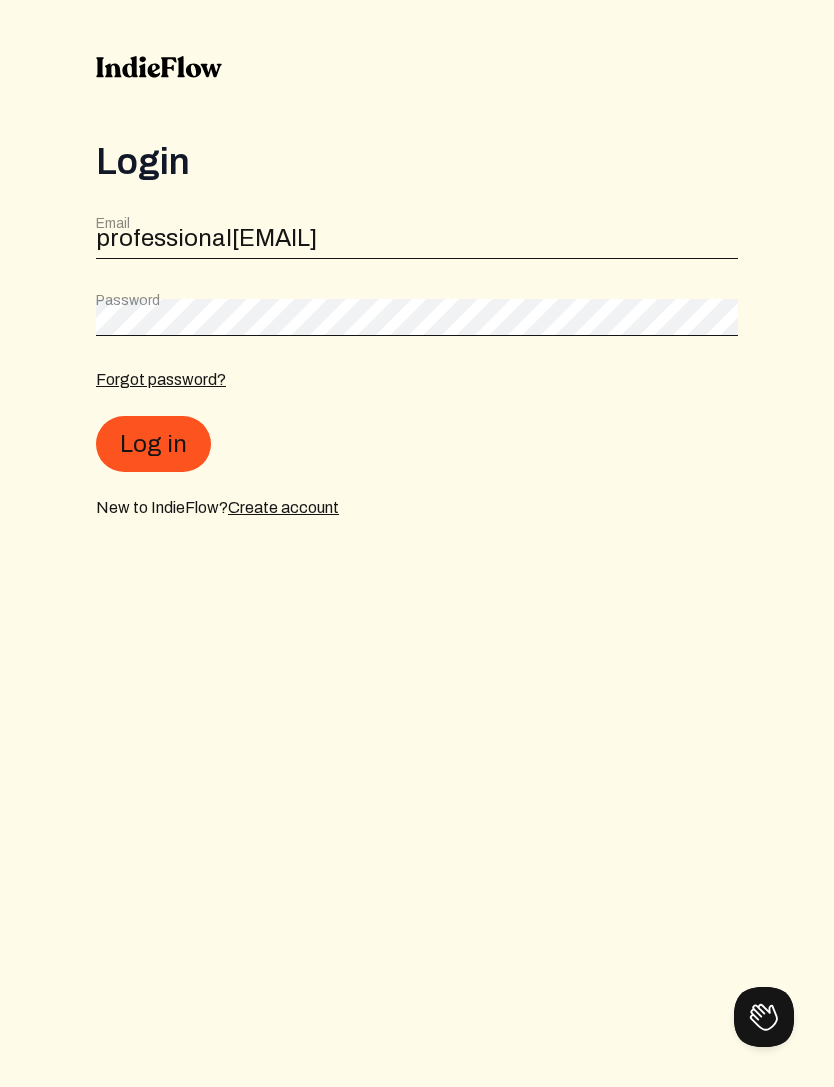click on "Log in" at bounding box center (153, 444) 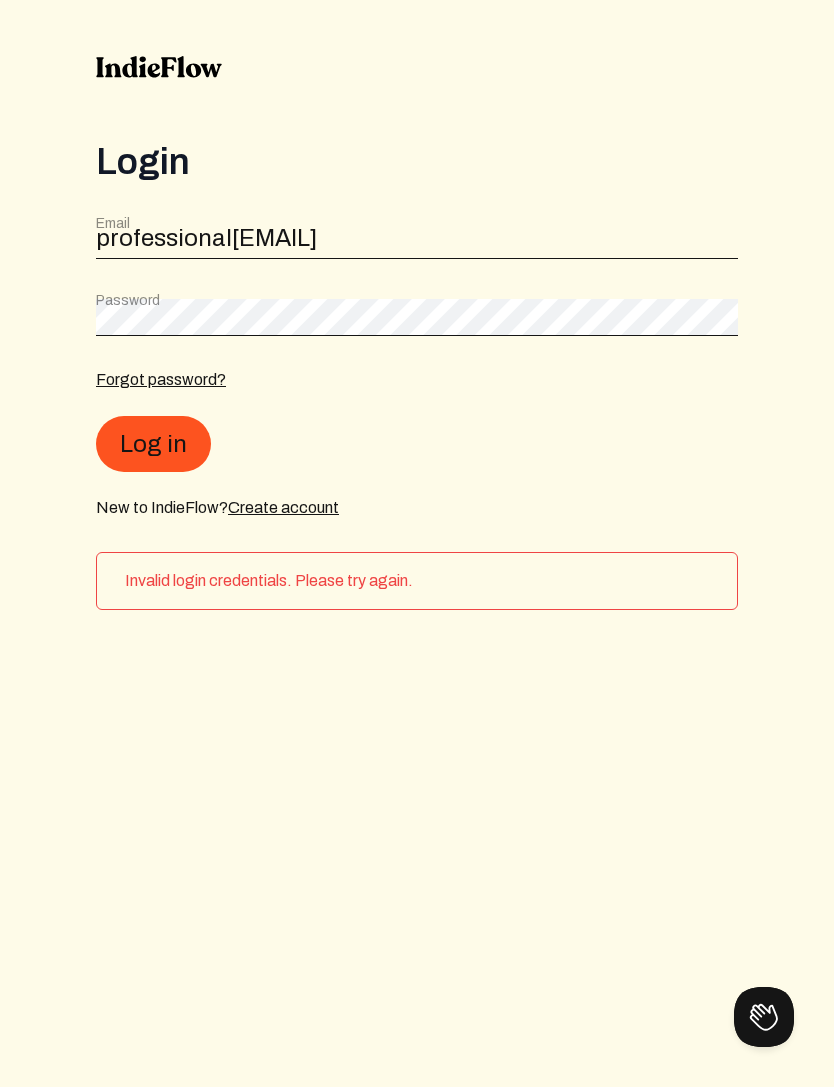 click on "Email professional[EMAIL] Password Forgot password? Log in New to IndieFlow? Create account" 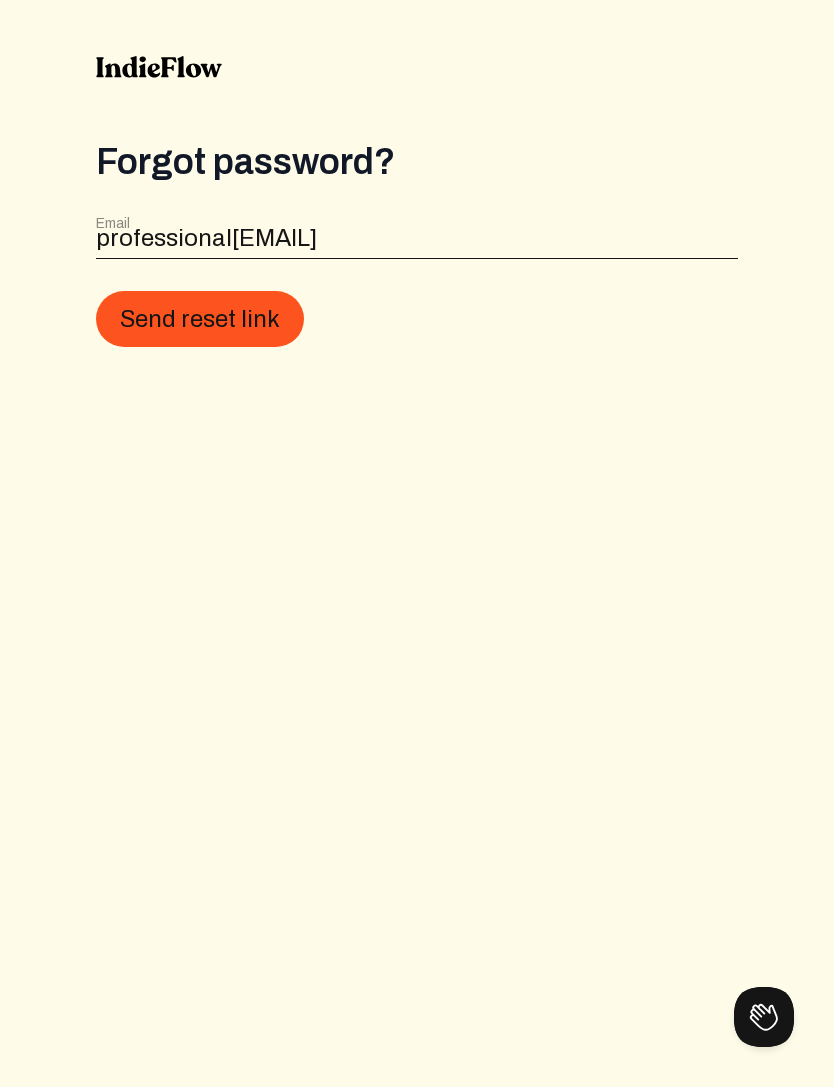 click on "Send reset link" at bounding box center (200, 319) 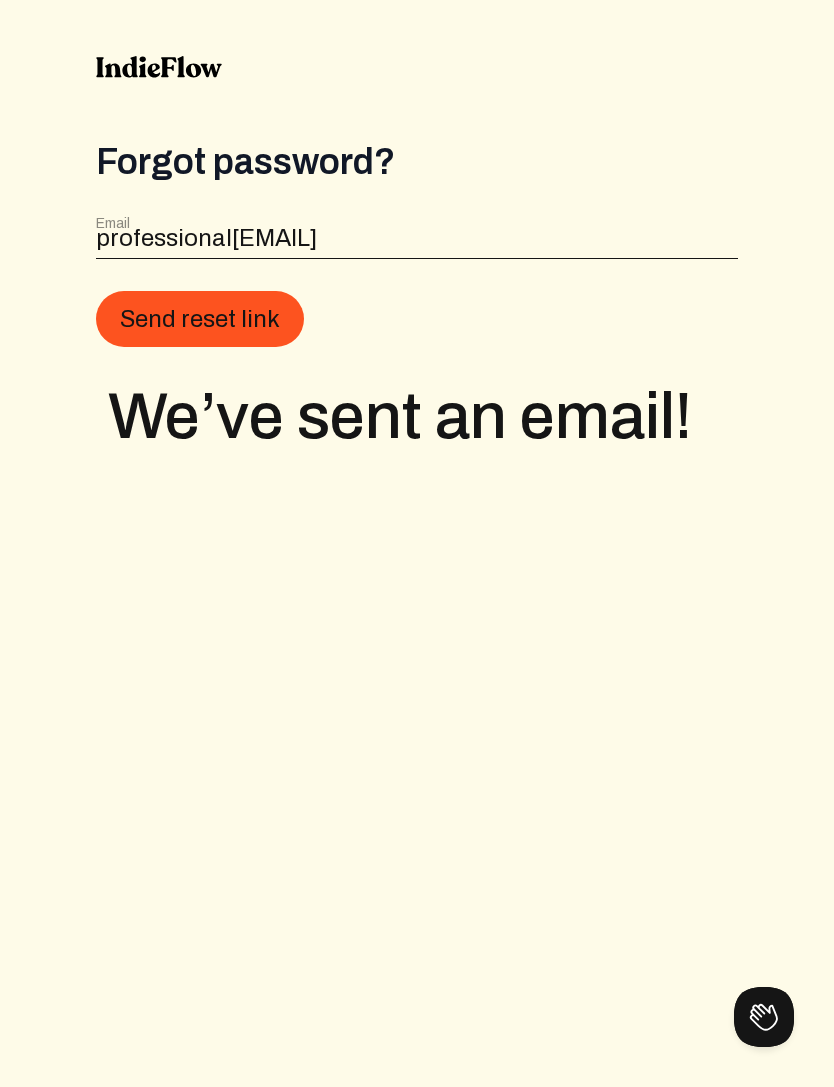 click on "Forgot password? Email professional[EMAIL] Send reset link We’ve sent an email!" 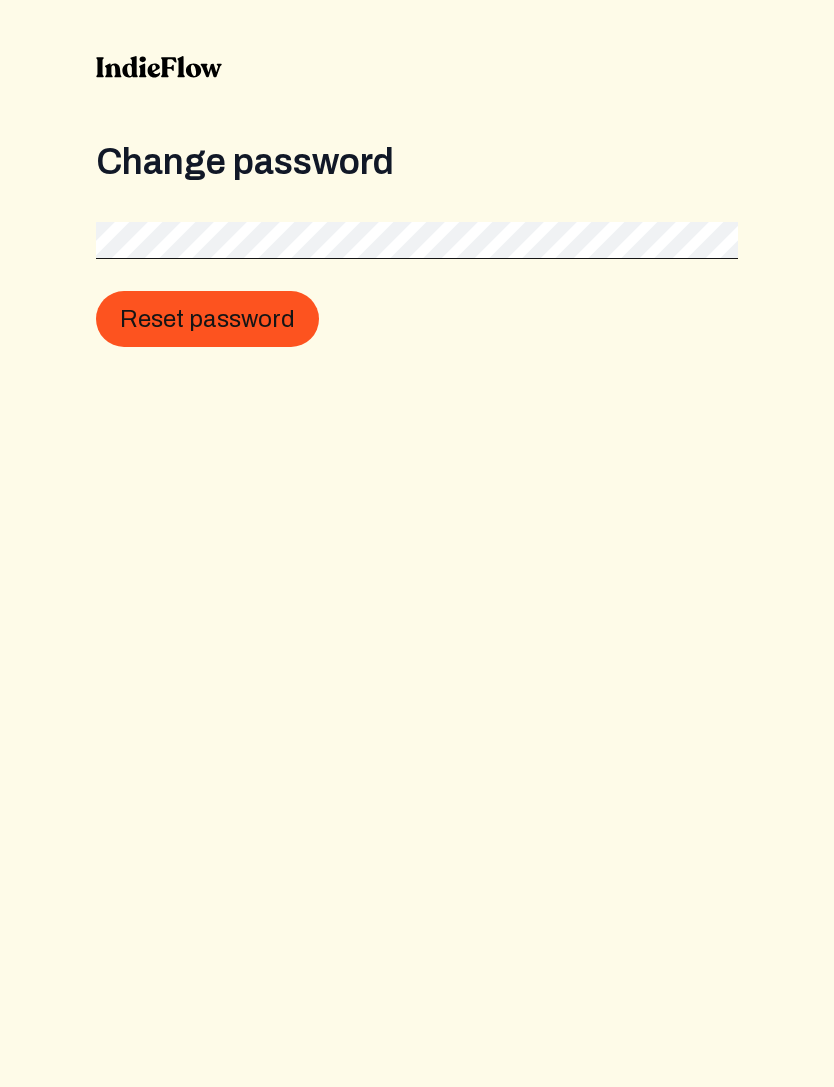 scroll, scrollTop: 0, scrollLeft: 0, axis: both 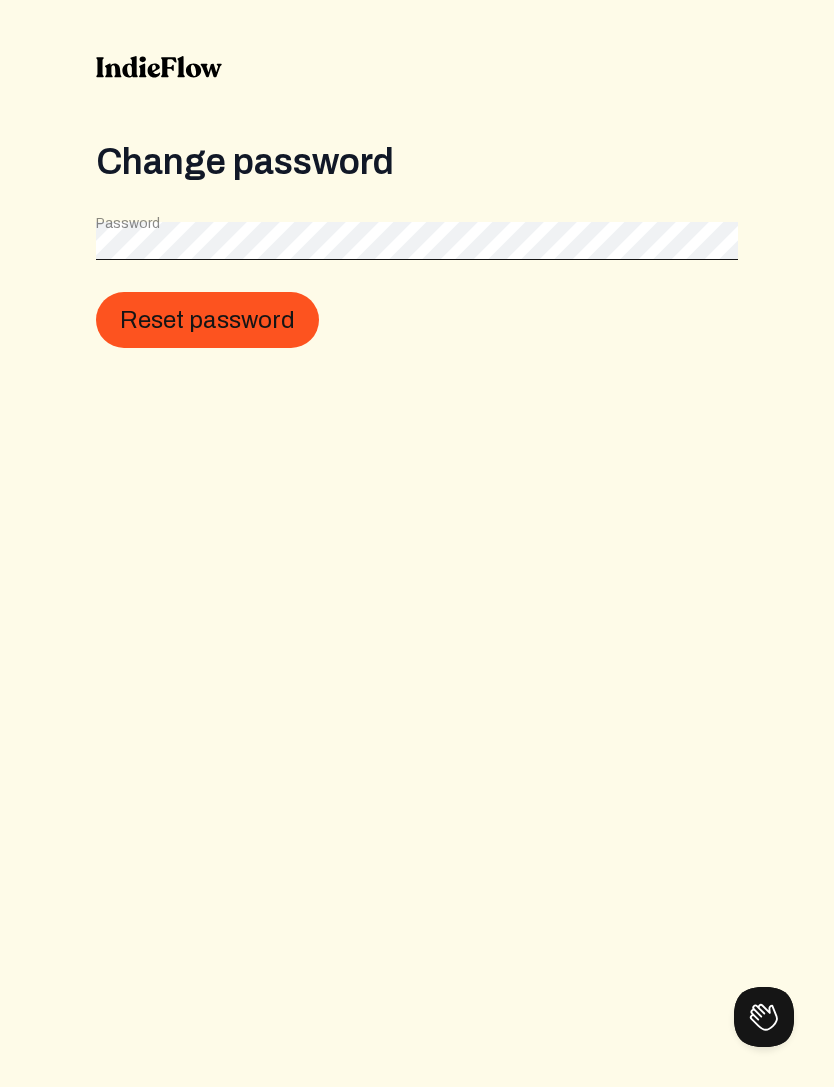 click on "Reset password" at bounding box center [207, 320] 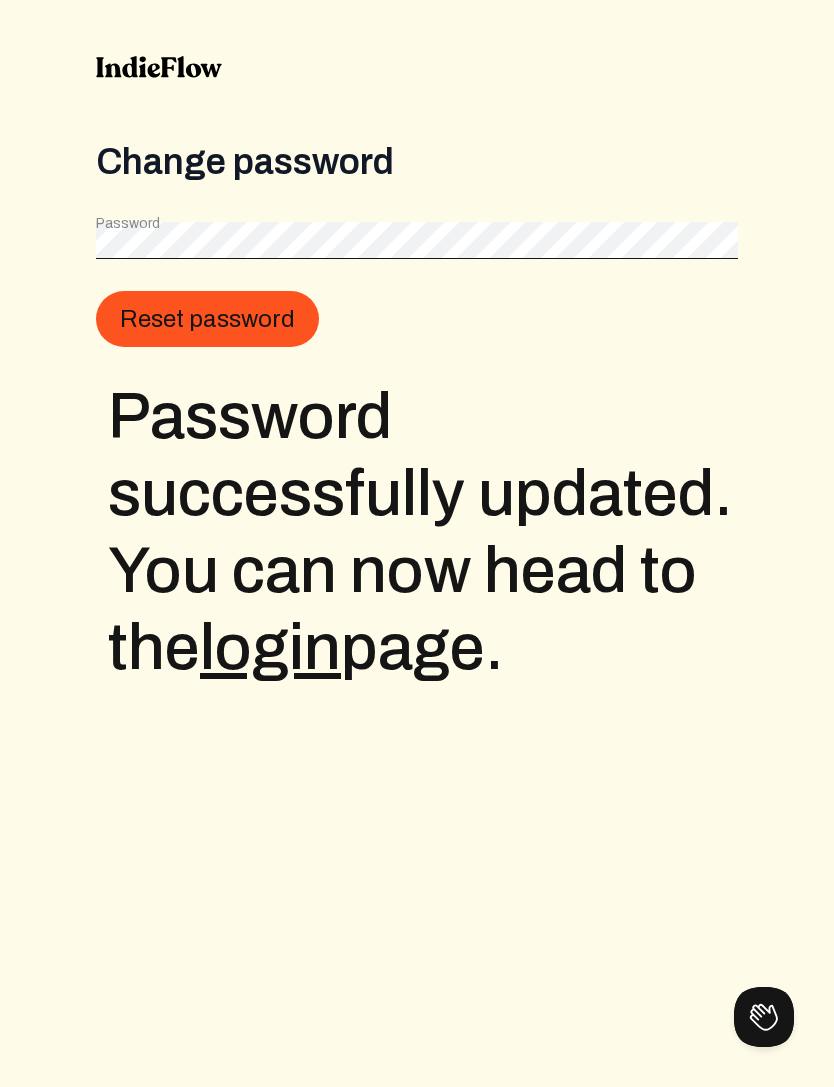 click on "Reset password" at bounding box center [207, 319] 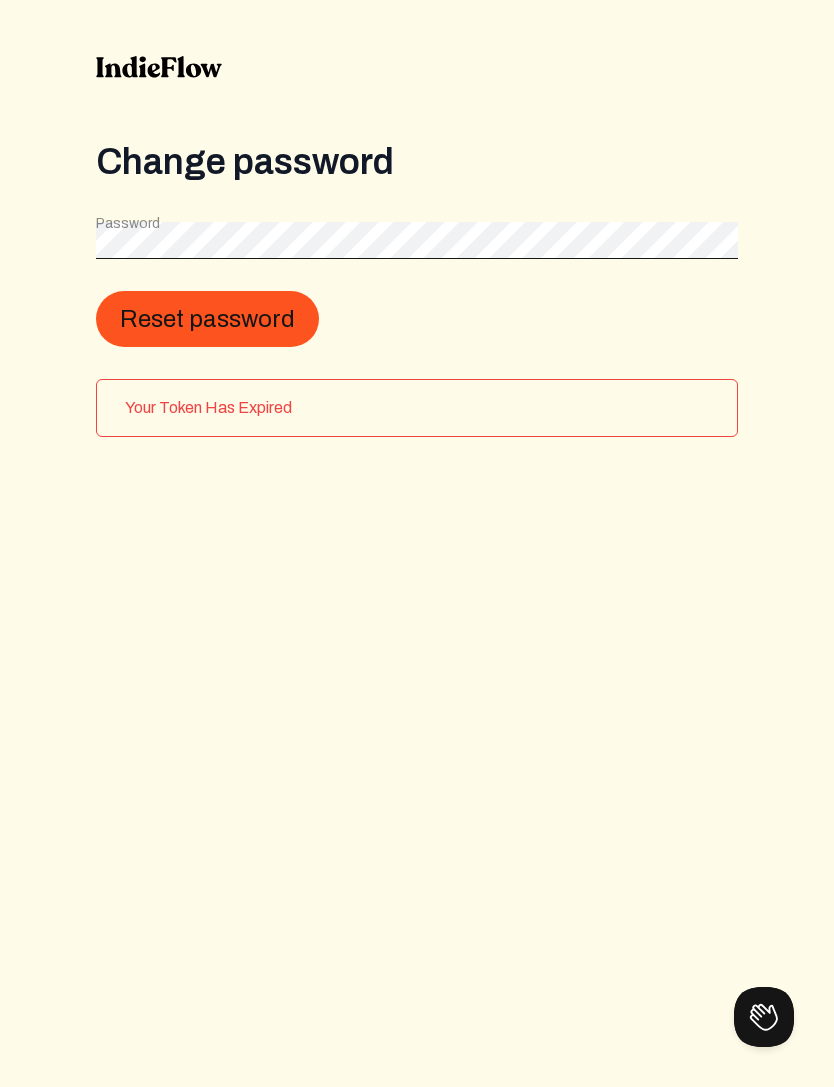 click 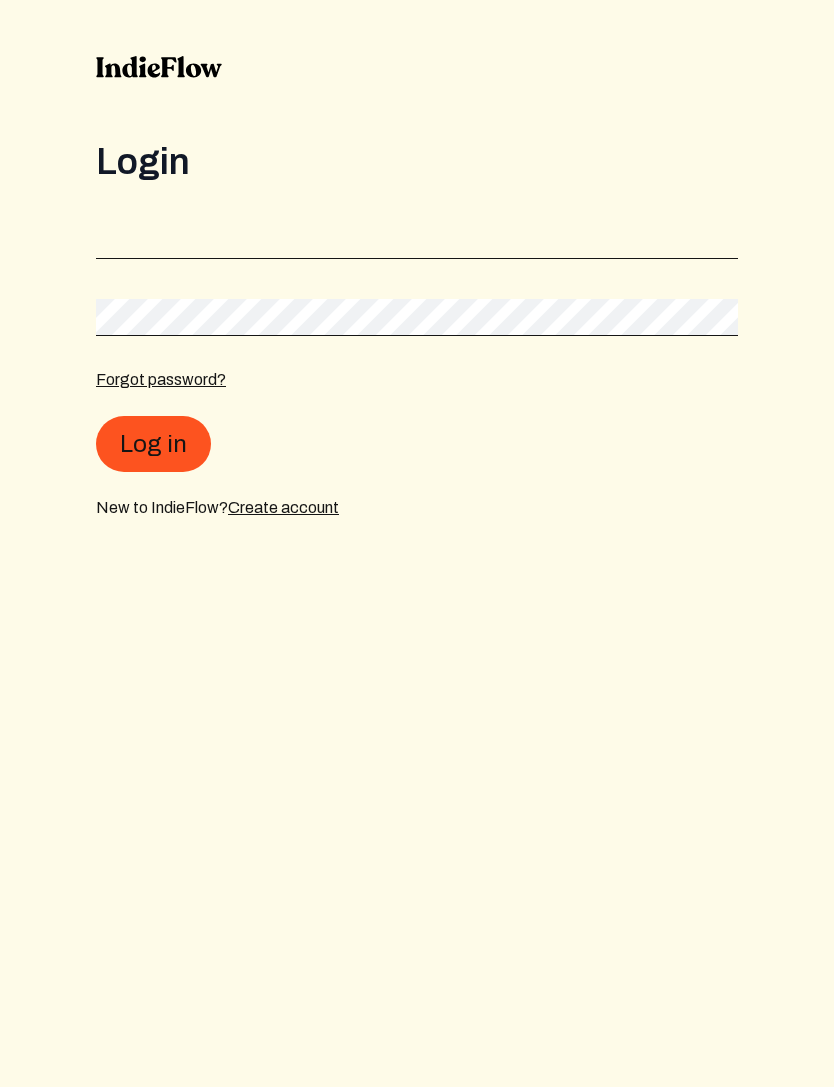 scroll, scrollTop: 0, scrollLeft: 0, axis: both 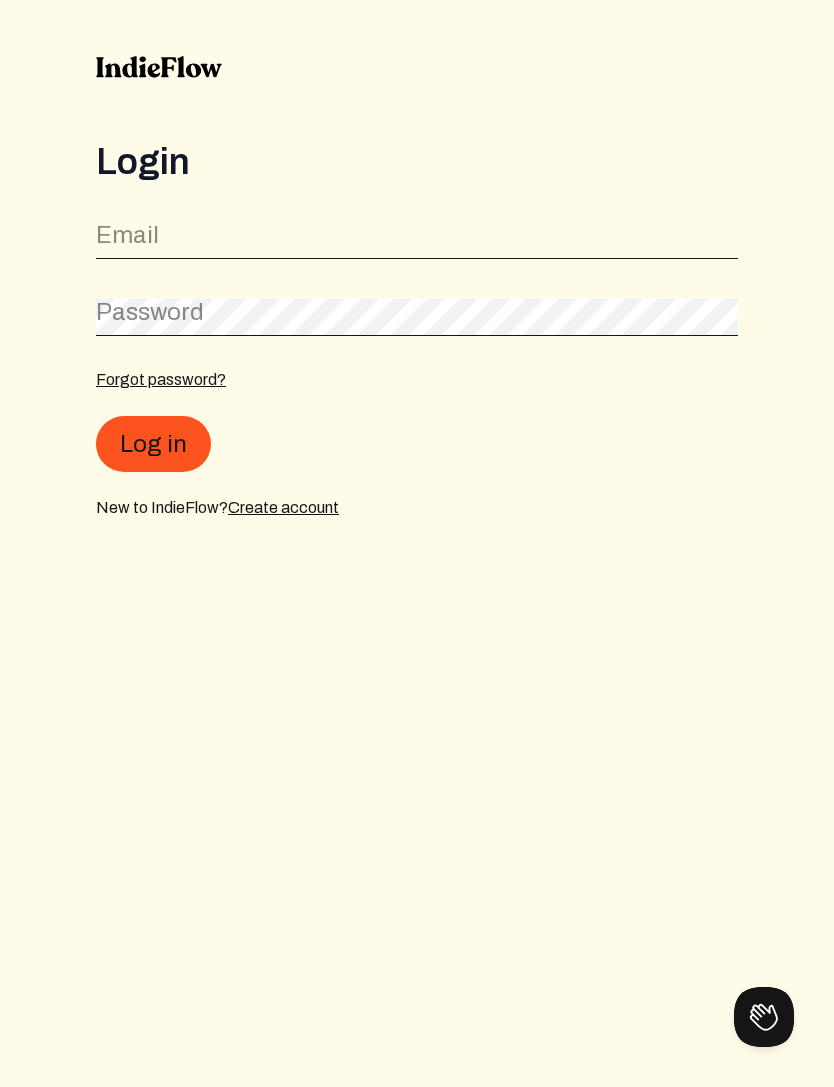 click on "Email" 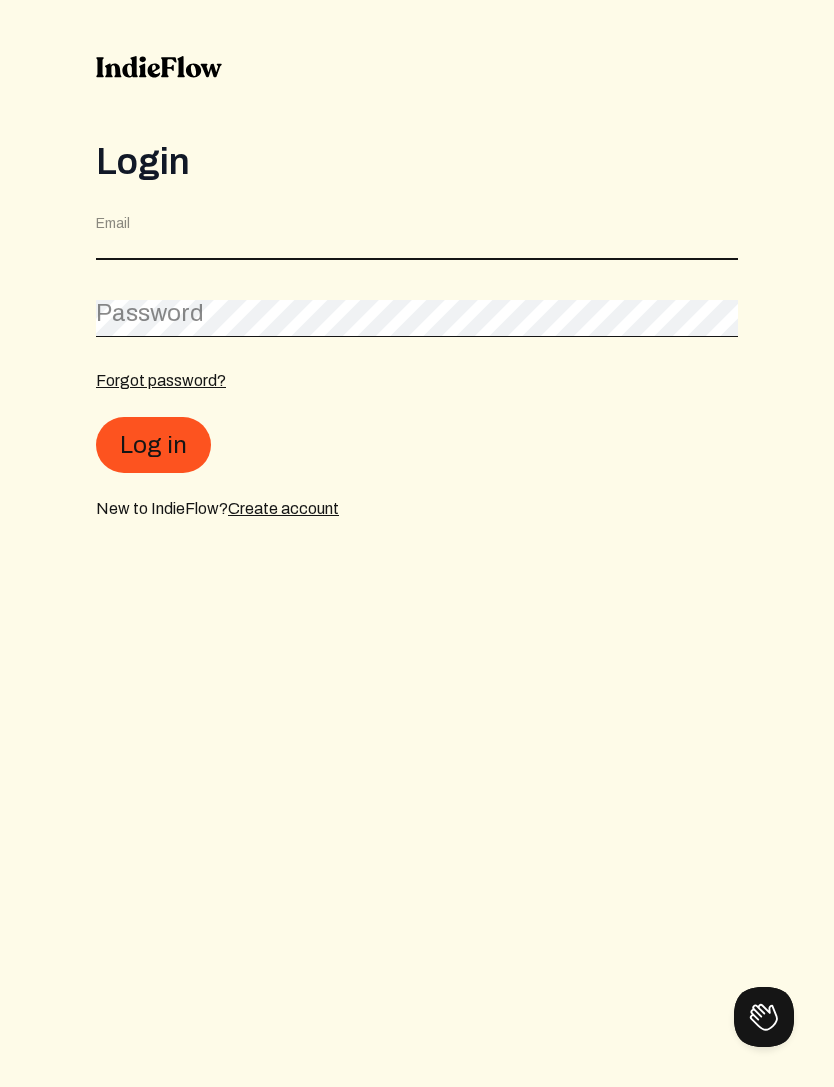 type on "professional[EMAIL]" 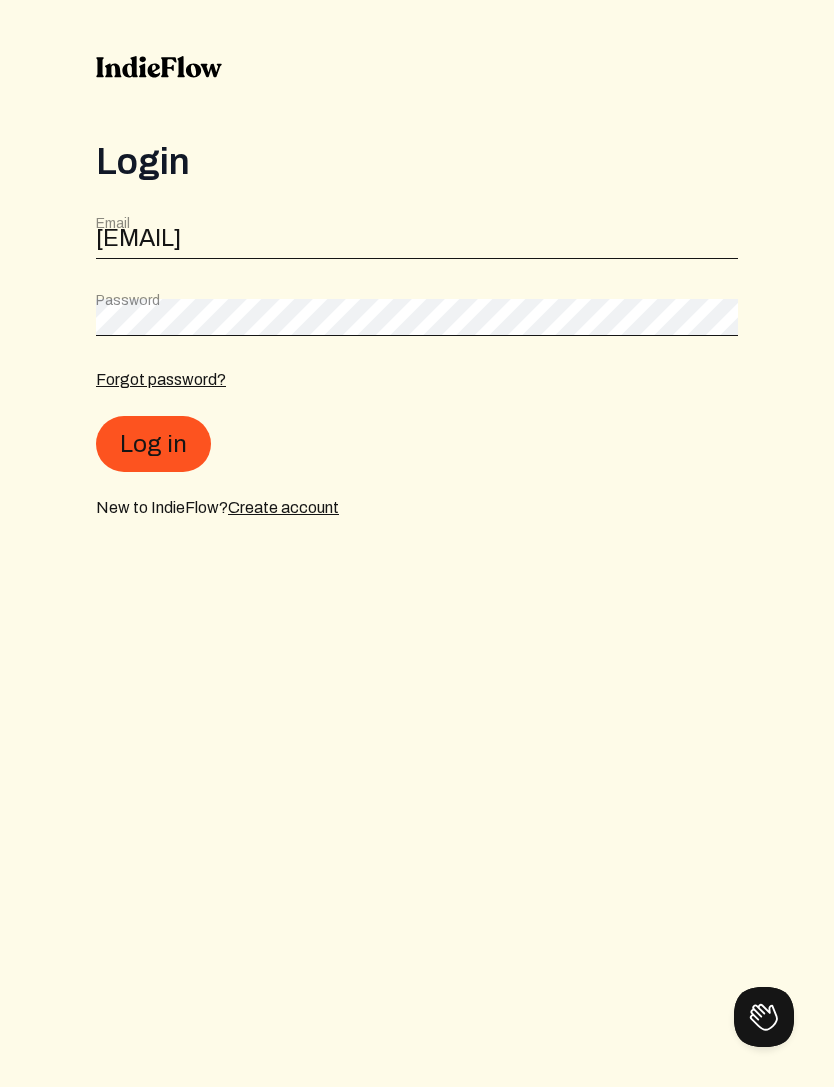 click on "Log in" at bounding box center [153, 444] 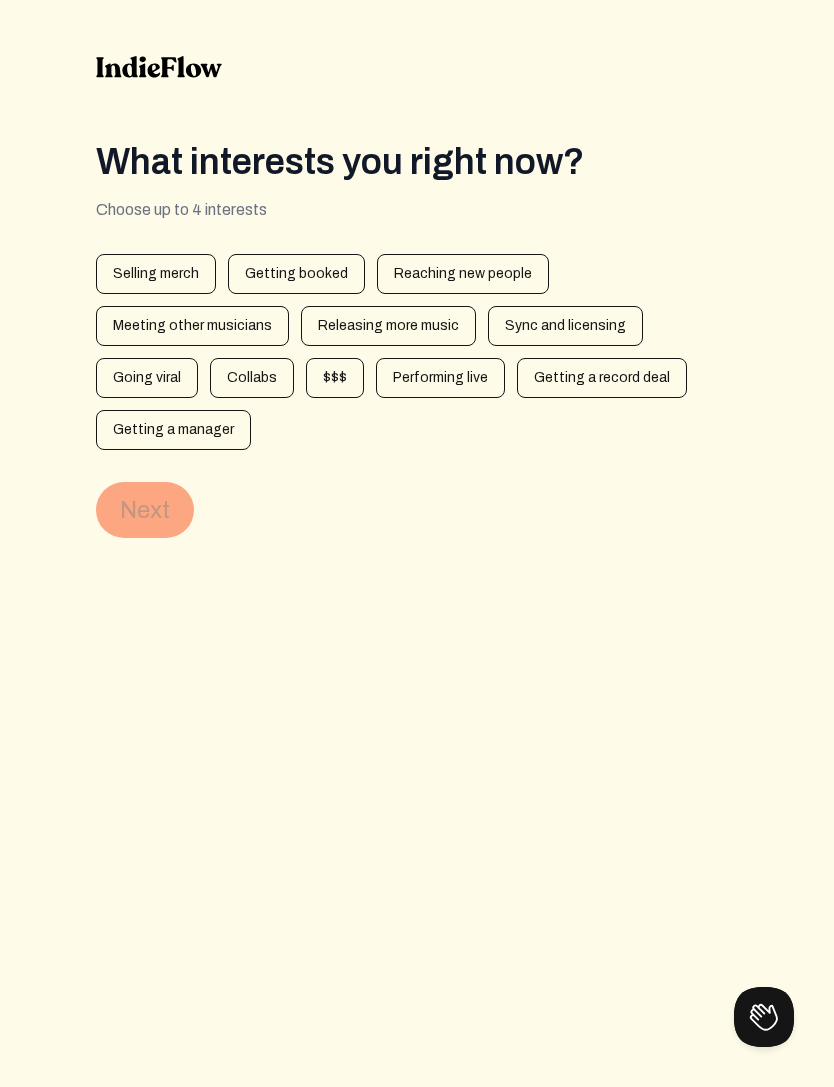 click on "$$$" at bounding box center [335, 378] 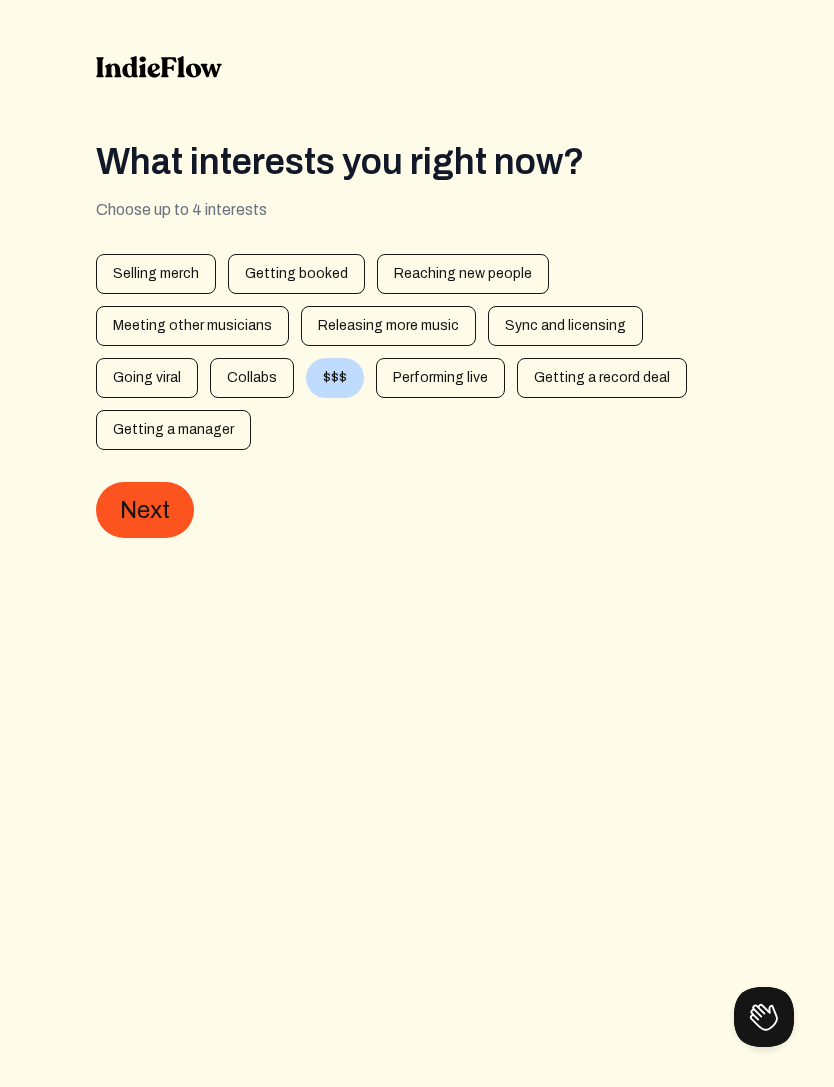 click on "$$$" at bounding box center (335, 378) 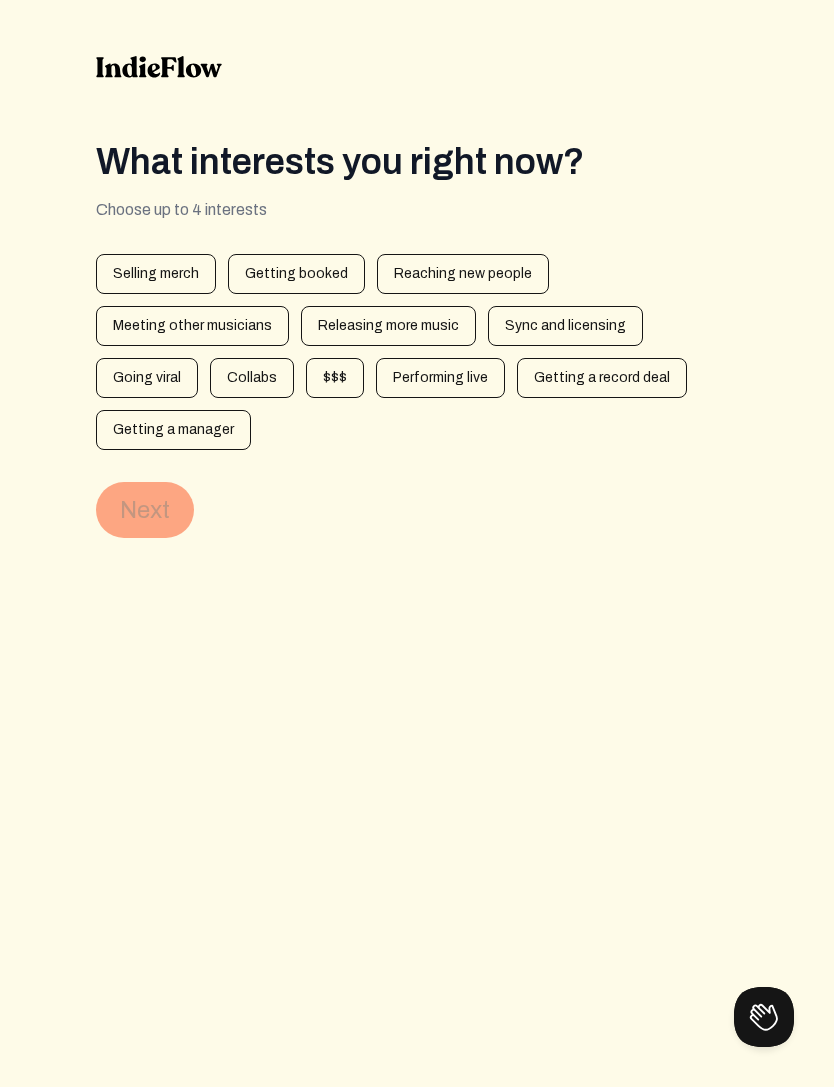 click on "$$$" at bounding box center [335, 378] 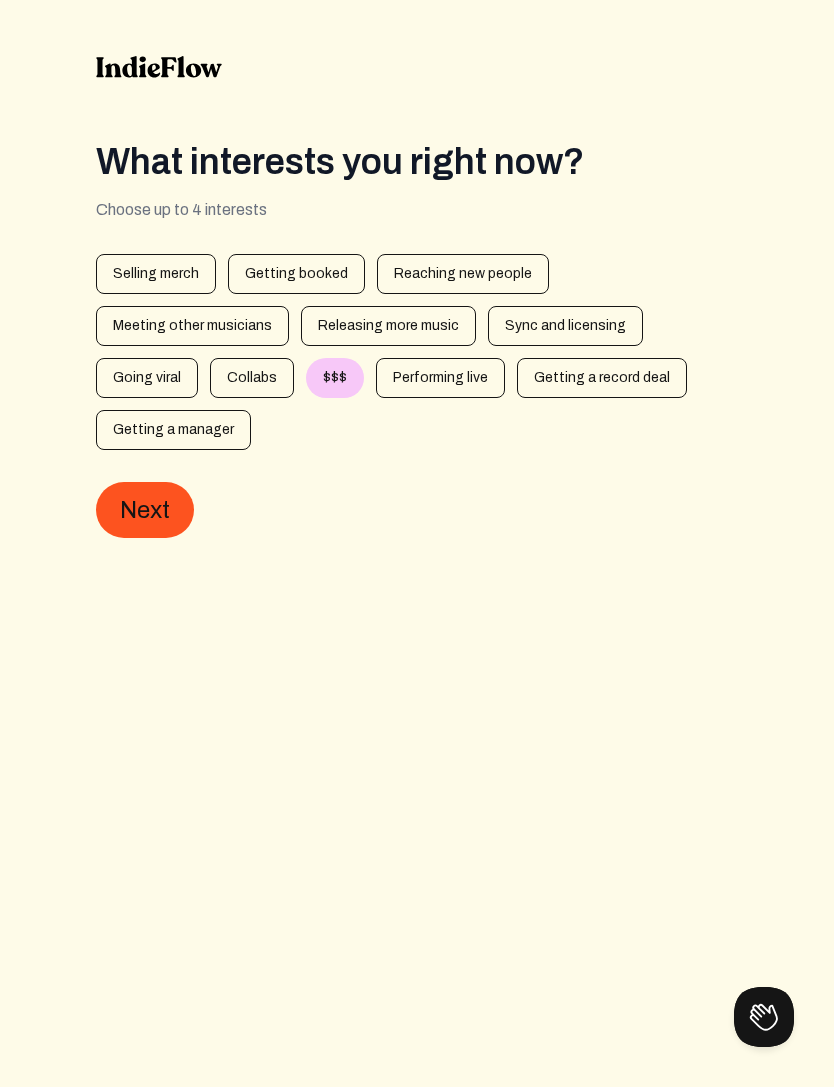 click on "Next" at bounding box center [145, 510] 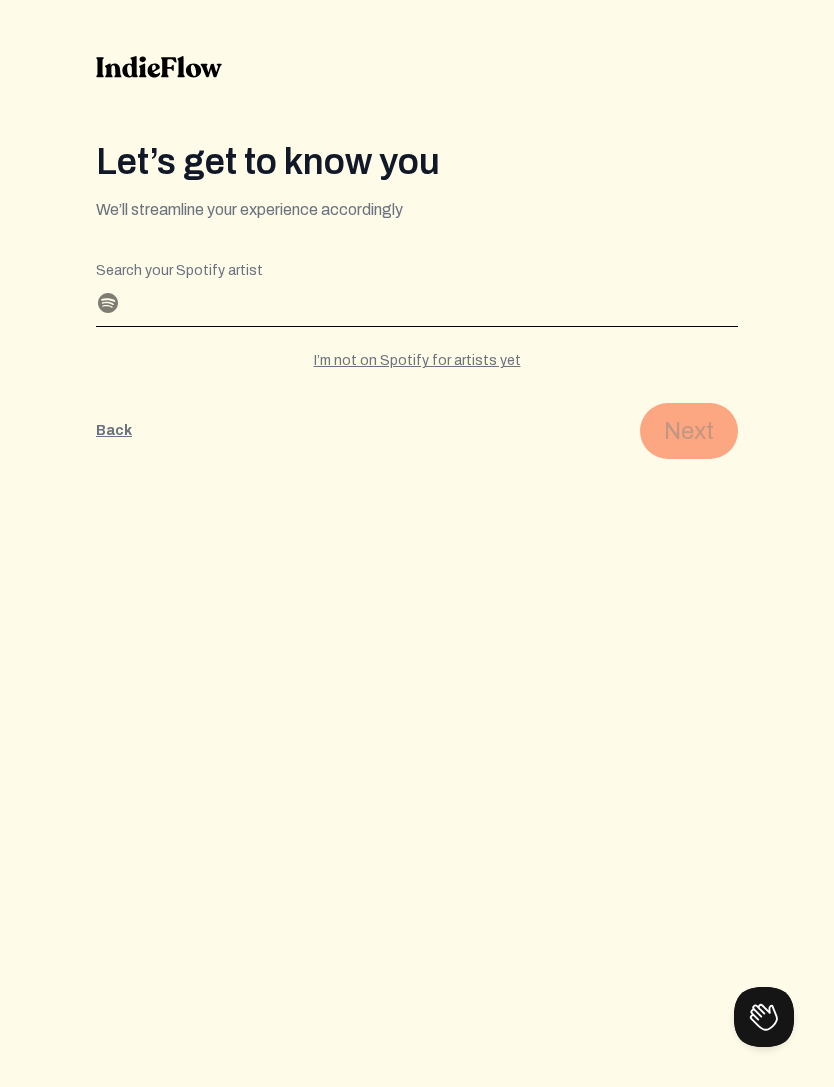 click on "I’m not on Spotify for artists yet" at bounding box center [417, 361] 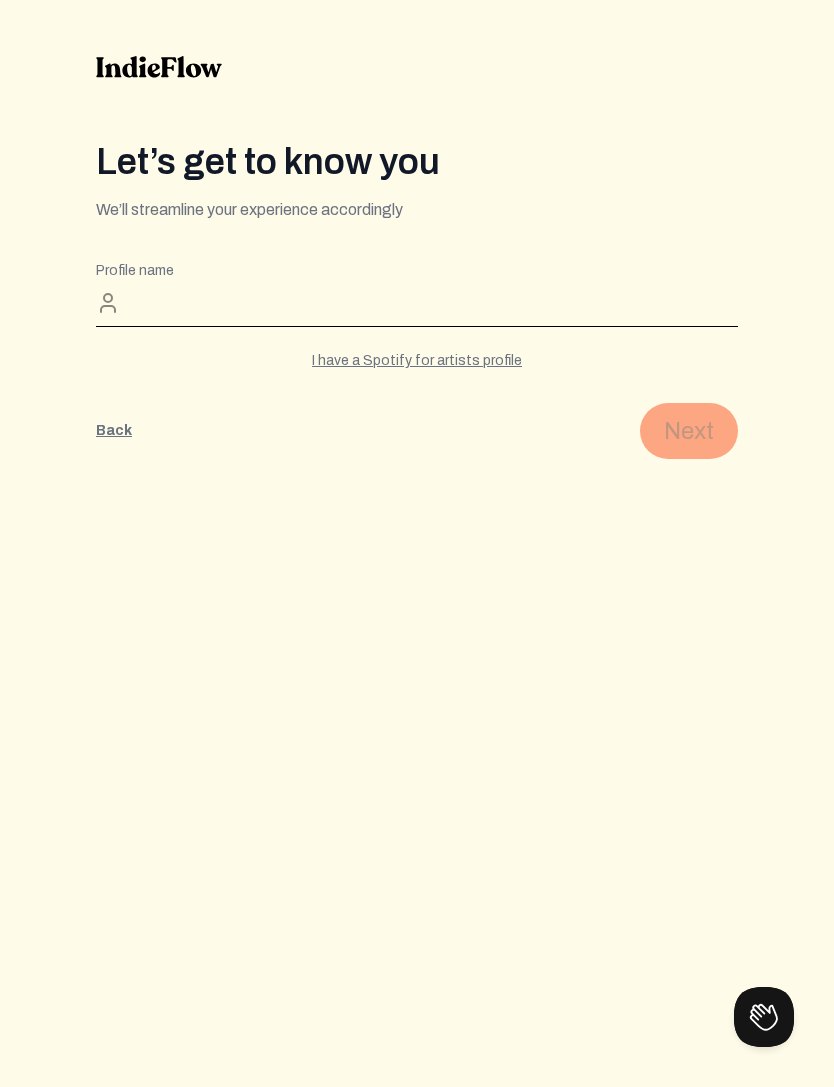 click on "I have a Spotify for artists profile" at bounding box center (417, 361) 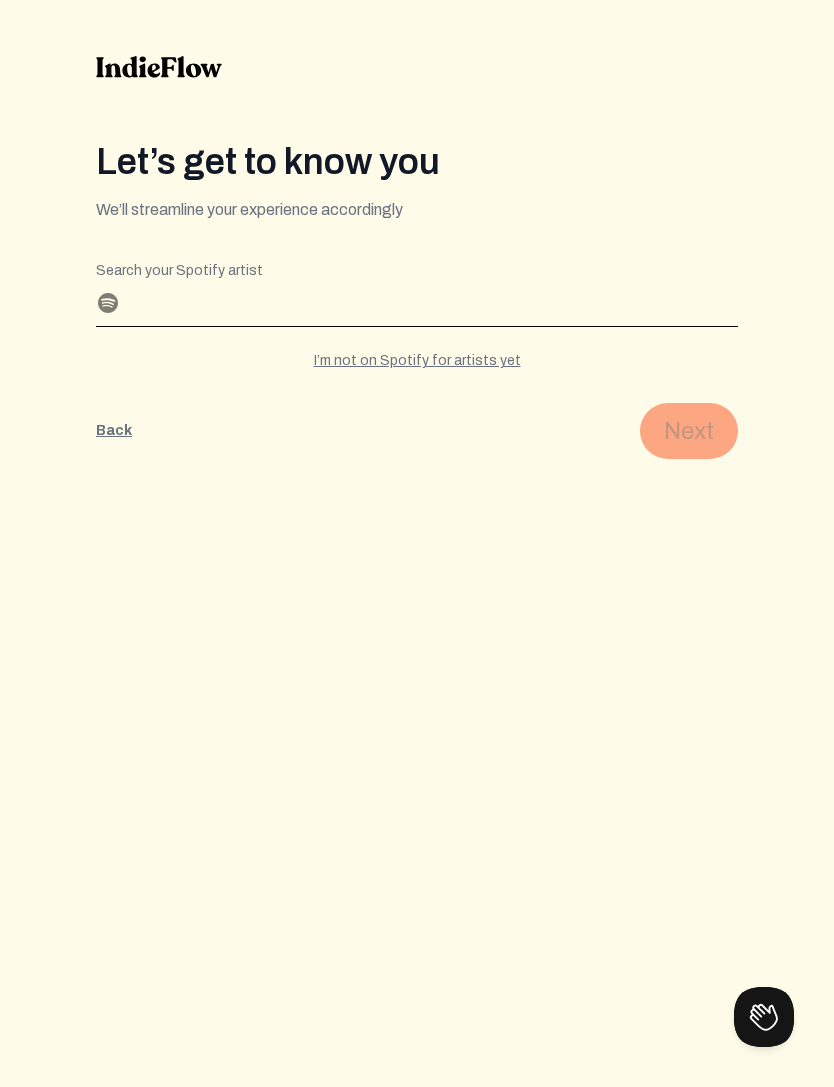 click on "I’m not on Spotify for artists yet" at bounding box center (417, 361) 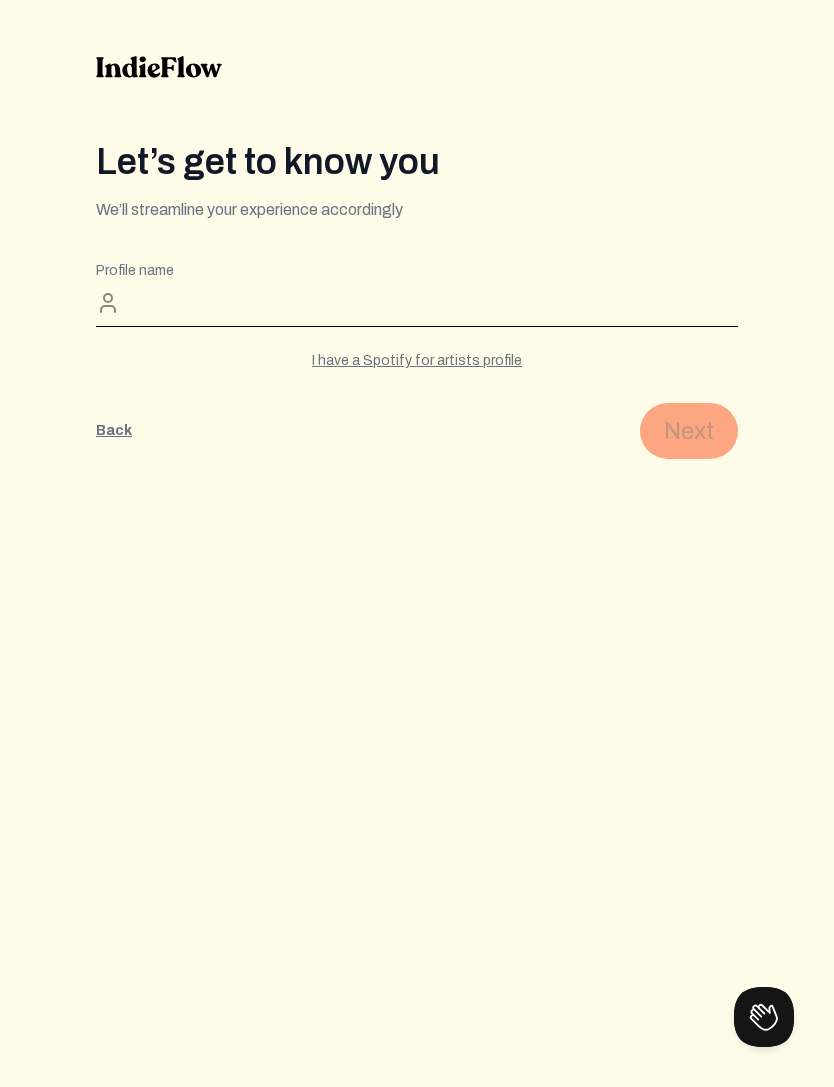 click on "Profile name" at bounding box center [417, 310] 